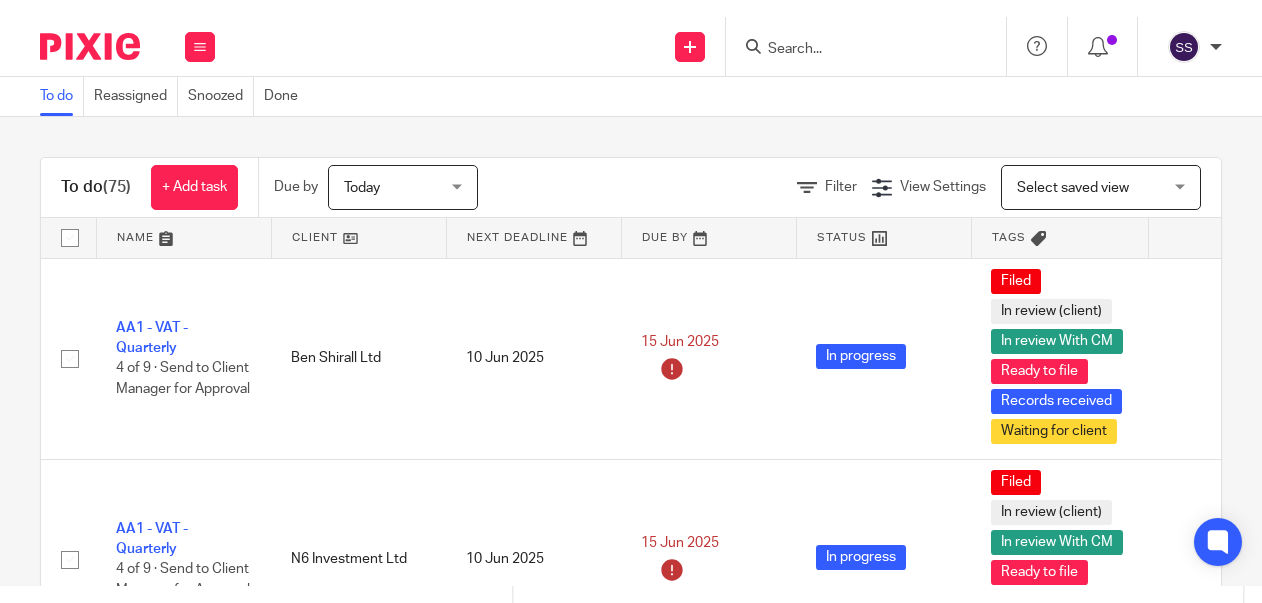 scroll, scrollTop: 0, scrollLeft: 0, axis: both 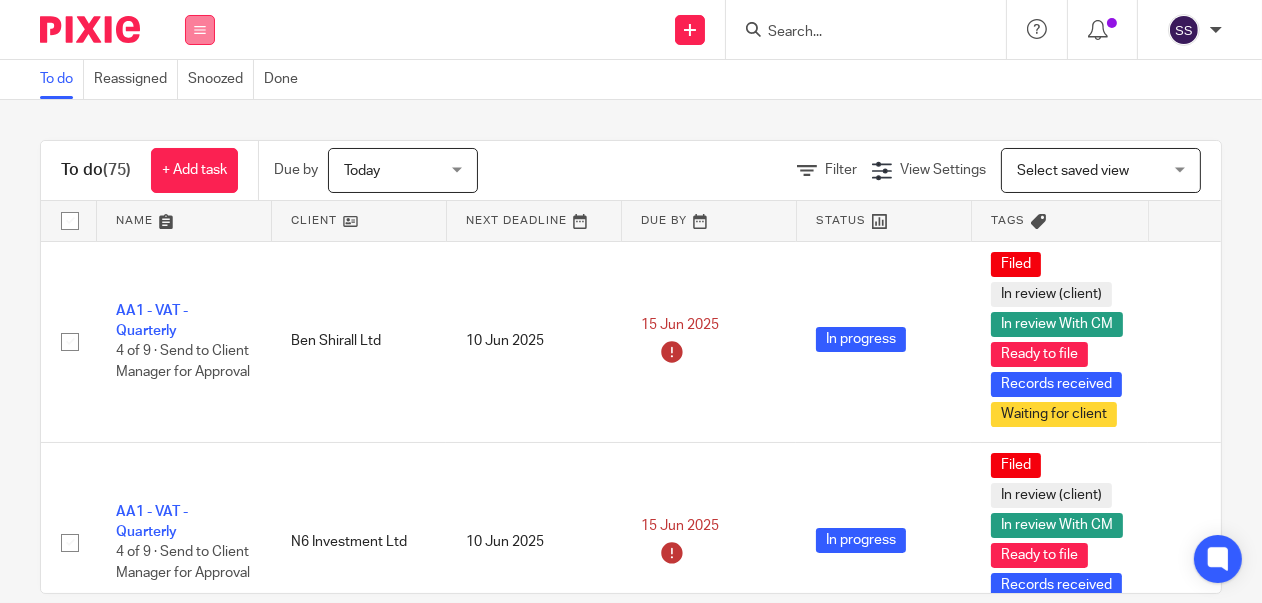 click at bounding box center (200, 30) 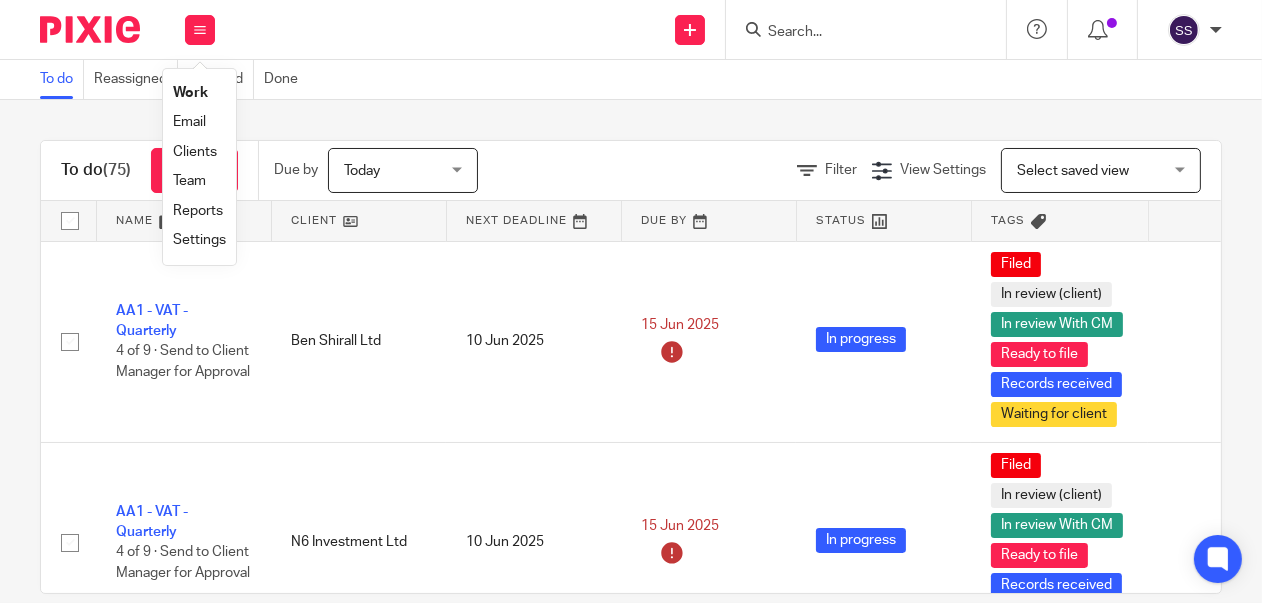 click on "Clients" at bounding box center [195, 152] 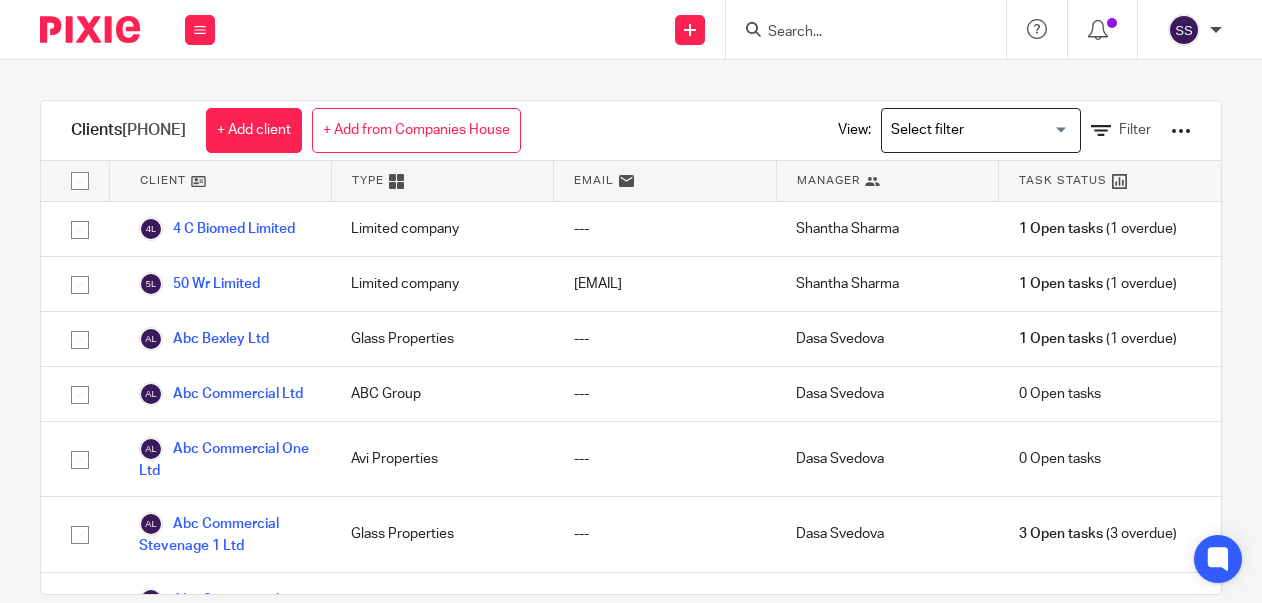 scroll, scrollTop: 0, scrollLeft: 0, axis: both 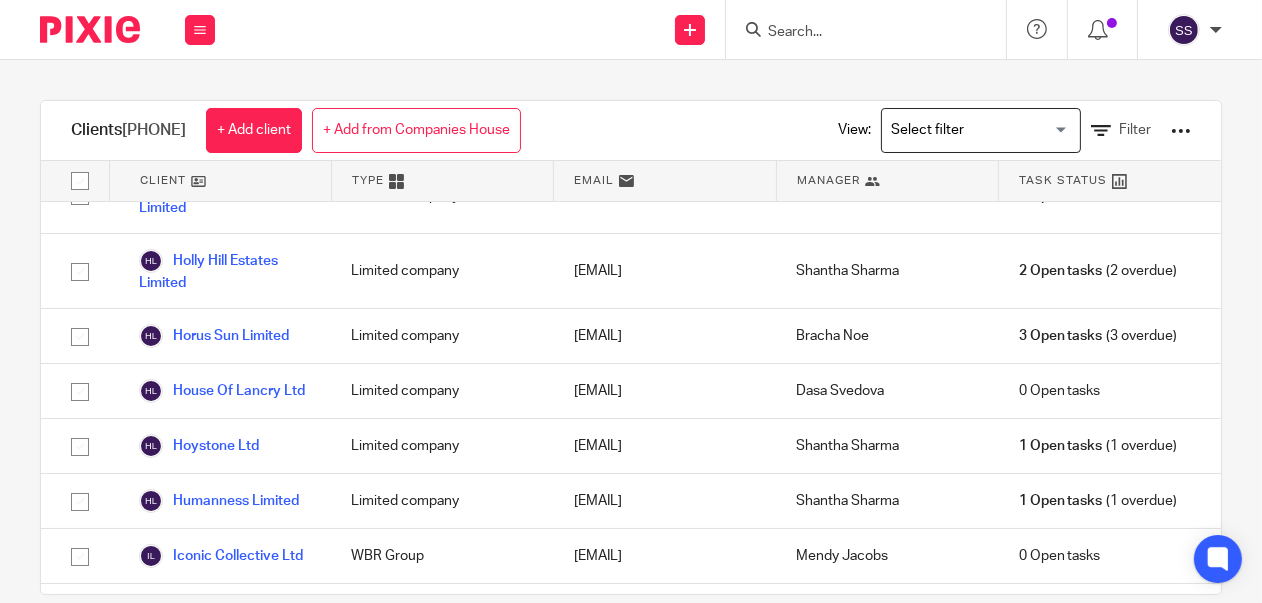 click on "Helena House Development Ltd" at bounding box center [225, 66] 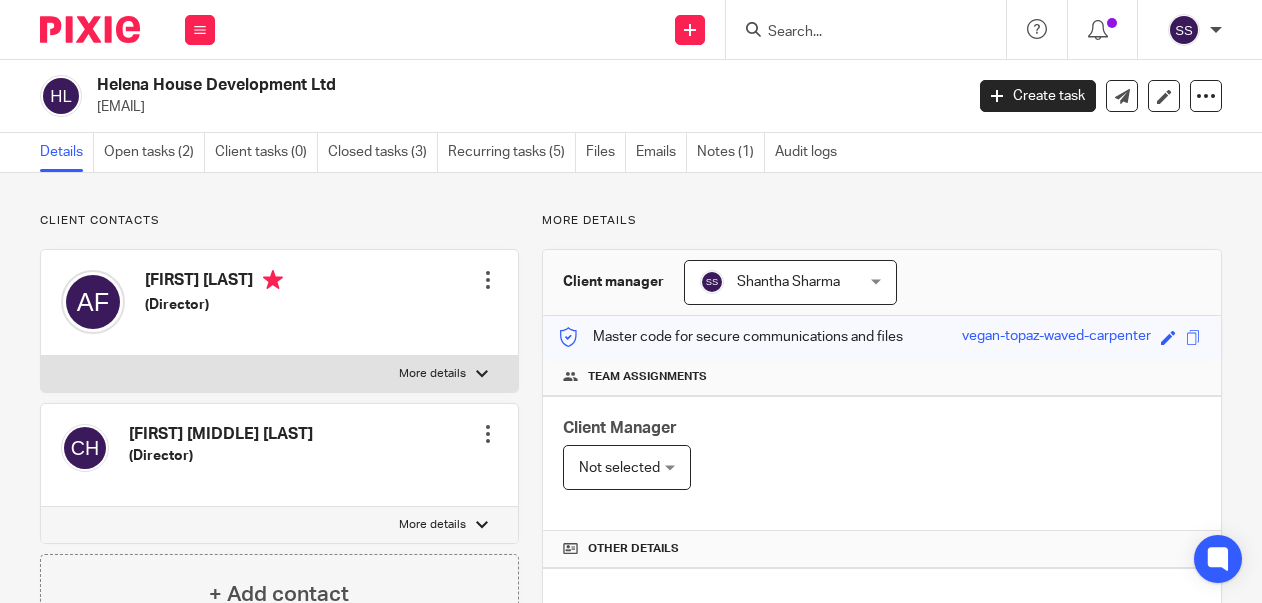 scroll, scrollTop: 0, scrollLeft: 0, axis: both 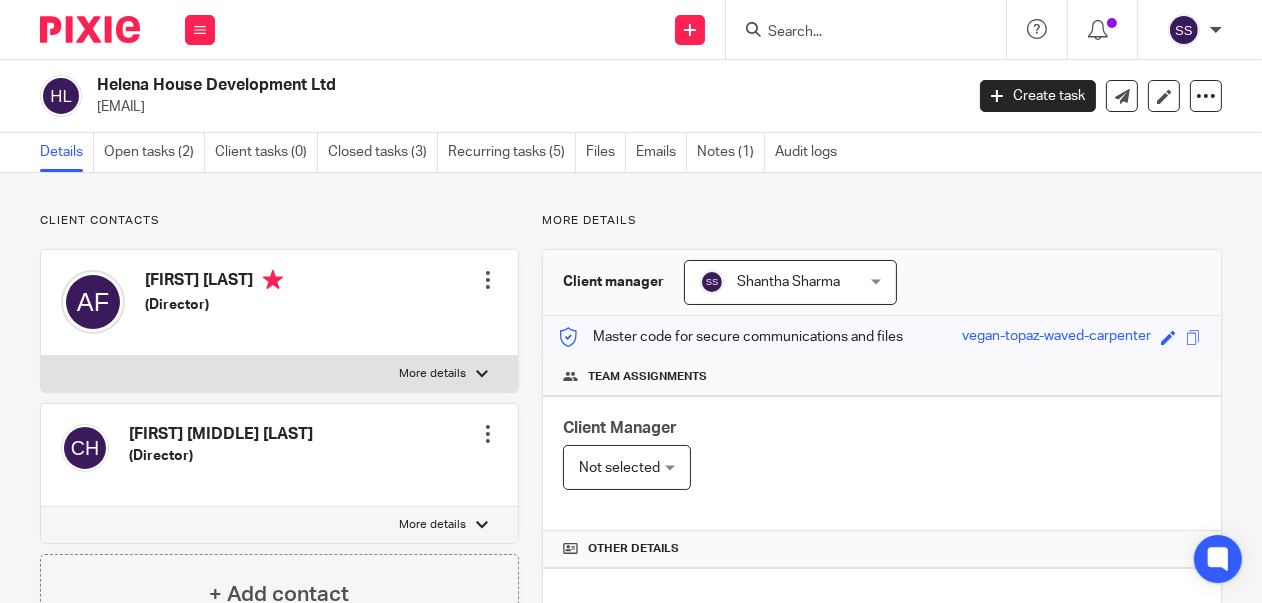 click at bounding box center [488, 280] 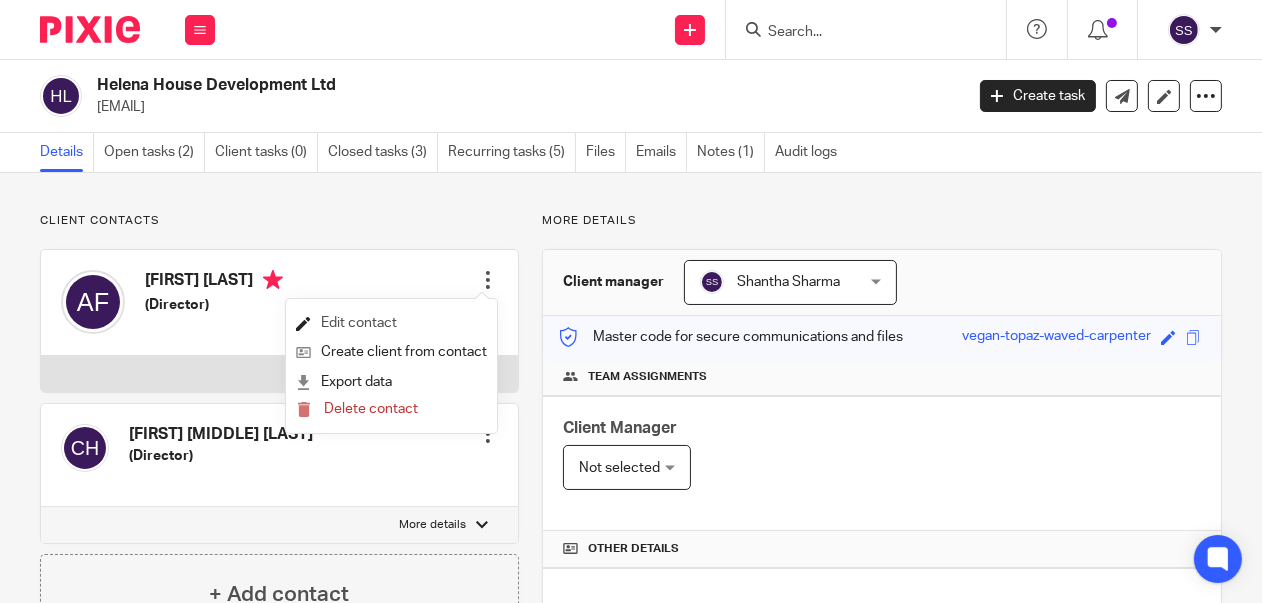 click on "Edit contact" at bounding box center [391, 323] 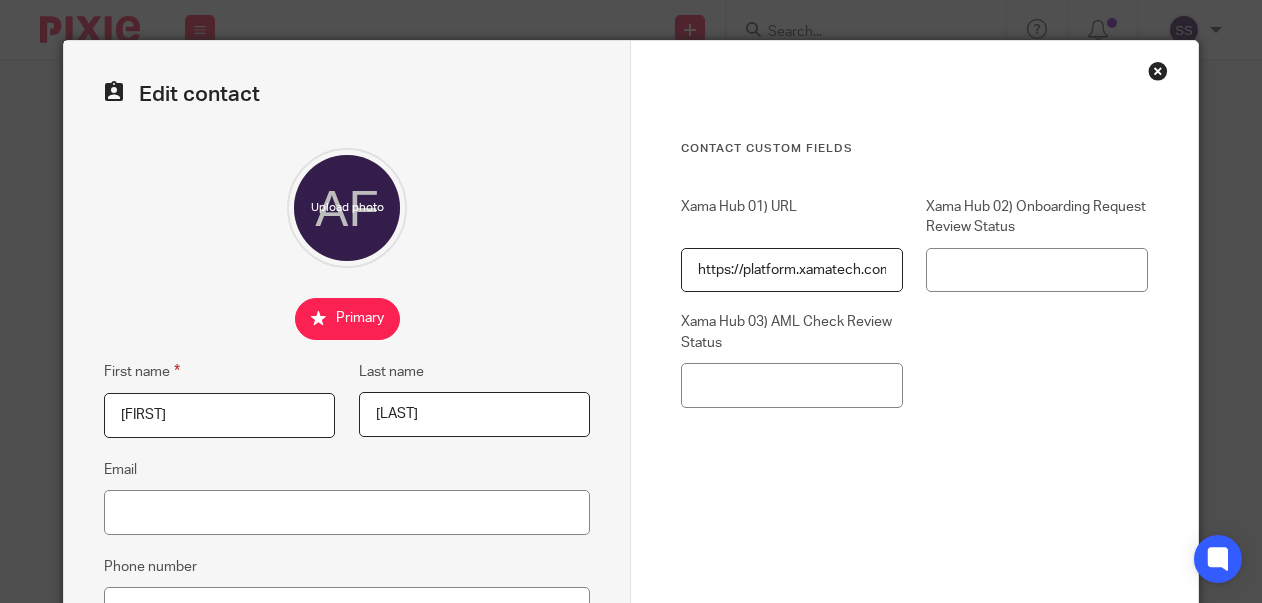scroll, scrollTop: 0, scrollLeft: 0, axis: both 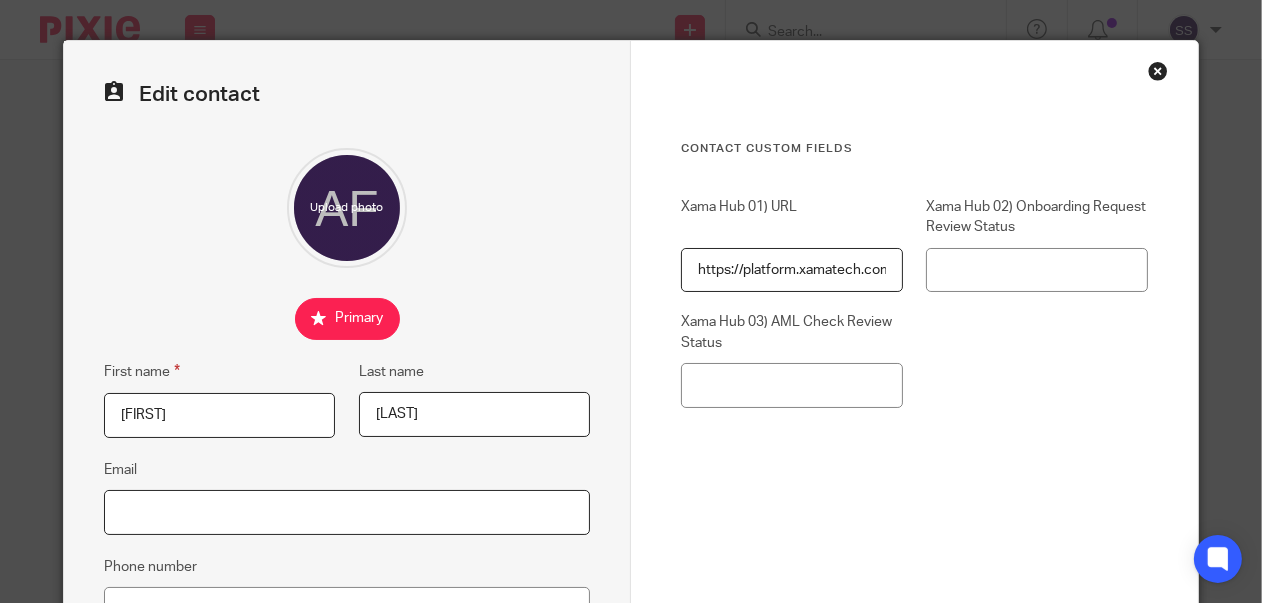 paste on "[EMAIL]" 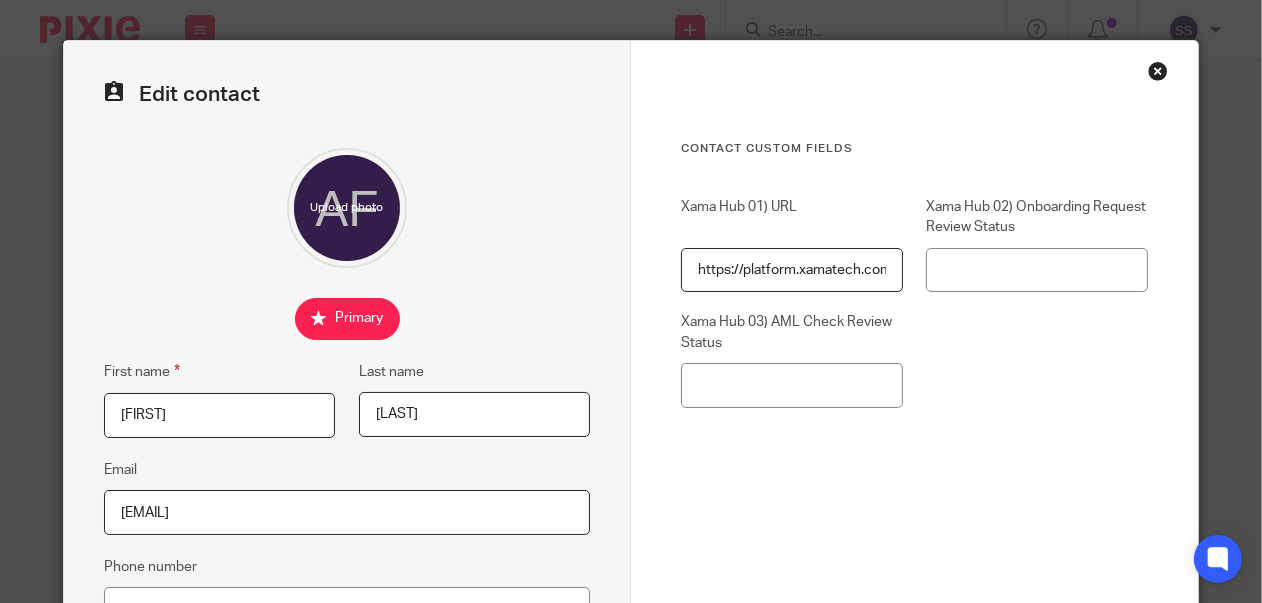type on "[EMAIL]" 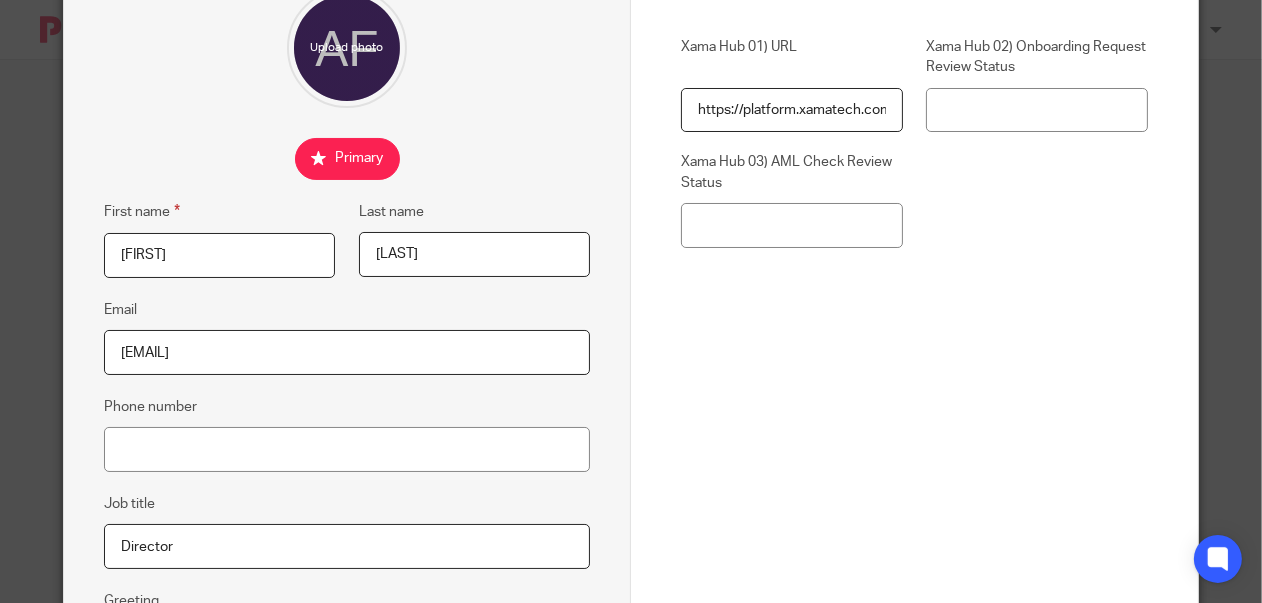 scroll, scrollTop: 280, scrollLeft: 0, axis: vertical 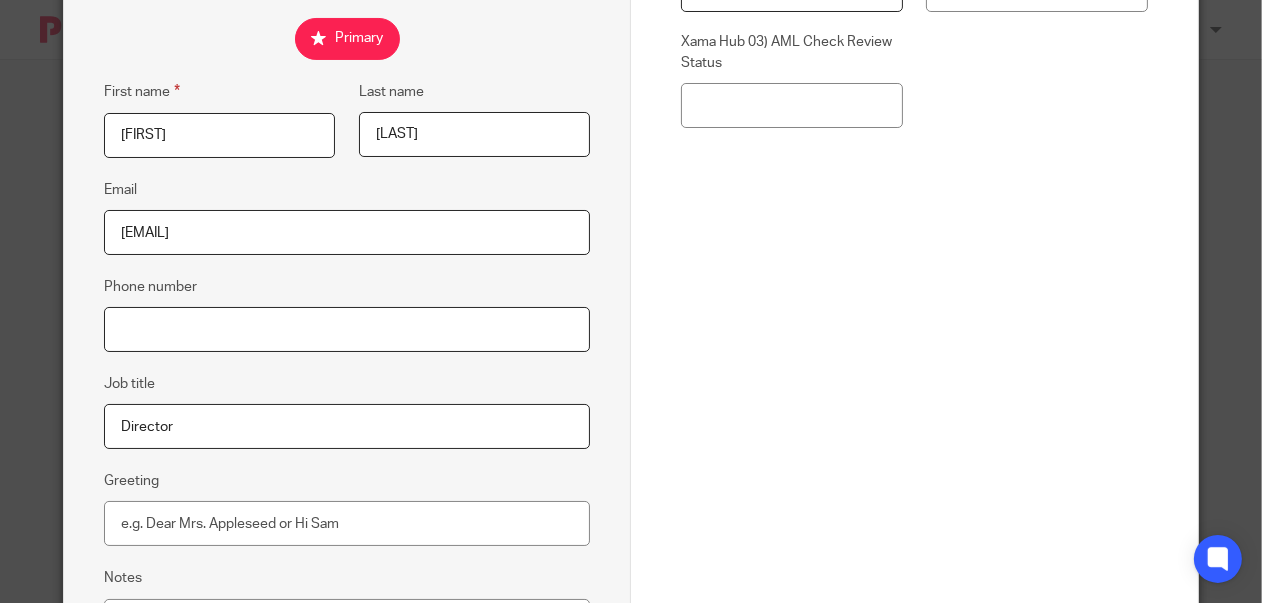 paste on "[PHONE]" 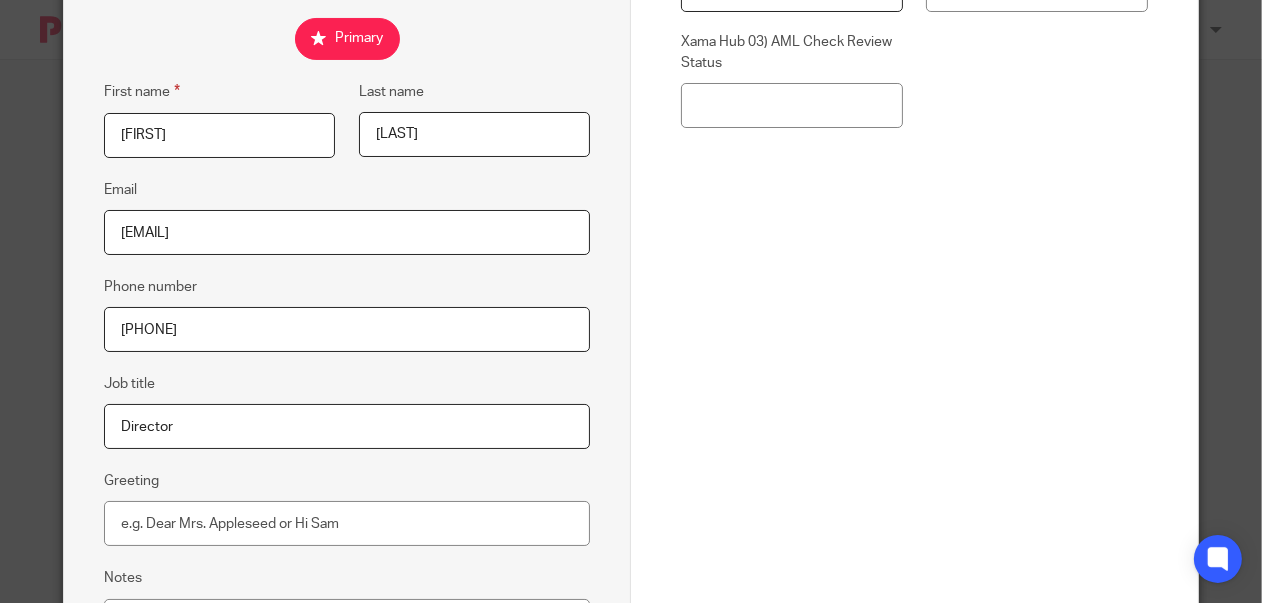 type on "[PHONE]" 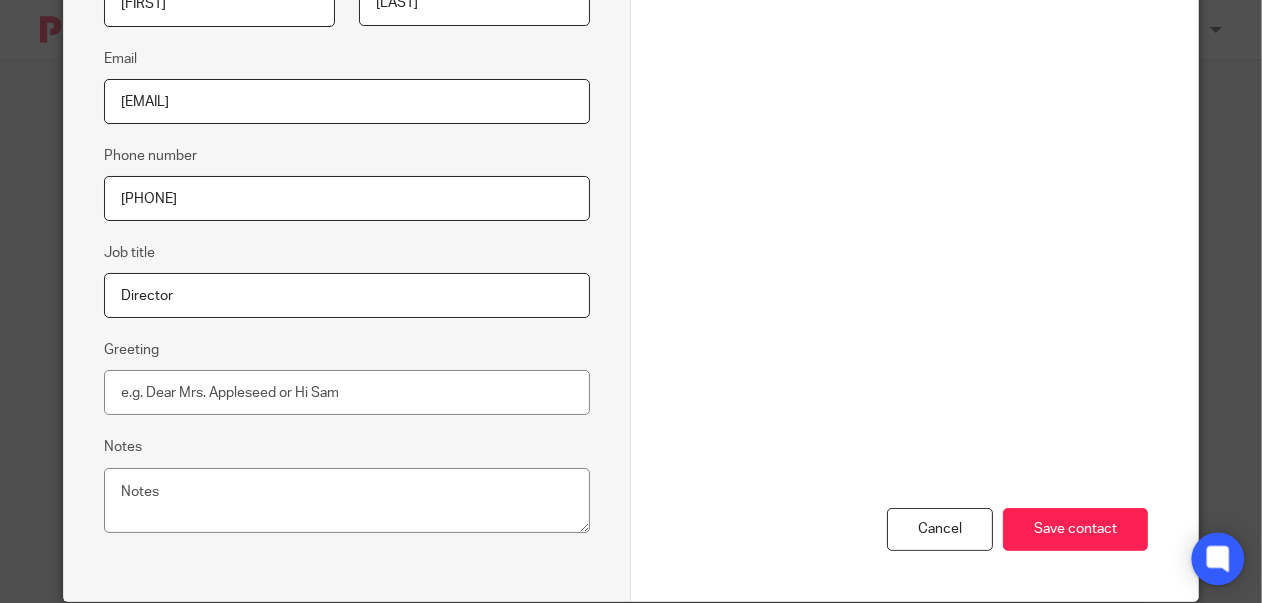 scroll, scrollTop: 413, scrollLeft: 0, axis: vertical 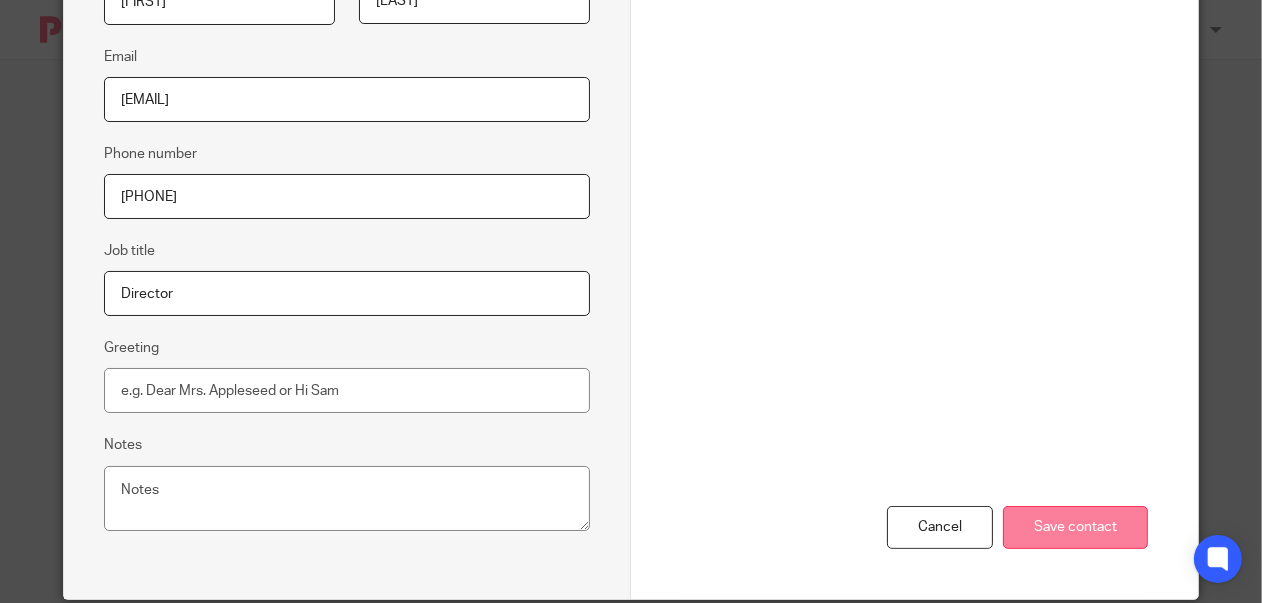 click on "Save contact" at bounding box center [1075, 527] 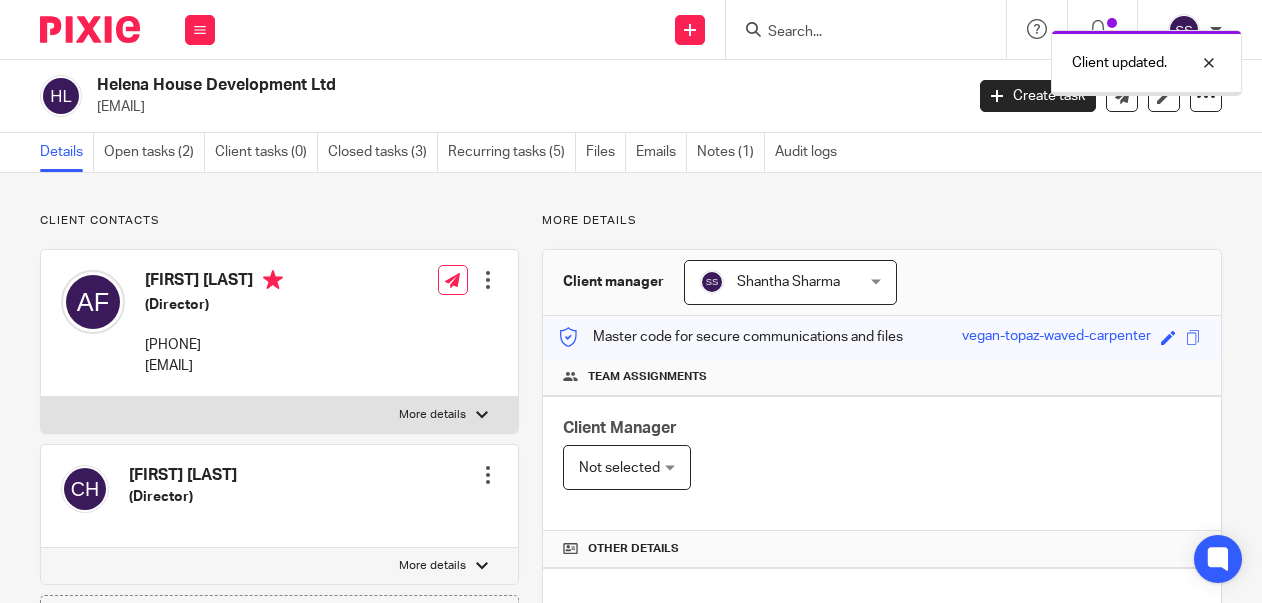 scroll, scrollTop: 0, scrollLeft: 0, axis: both 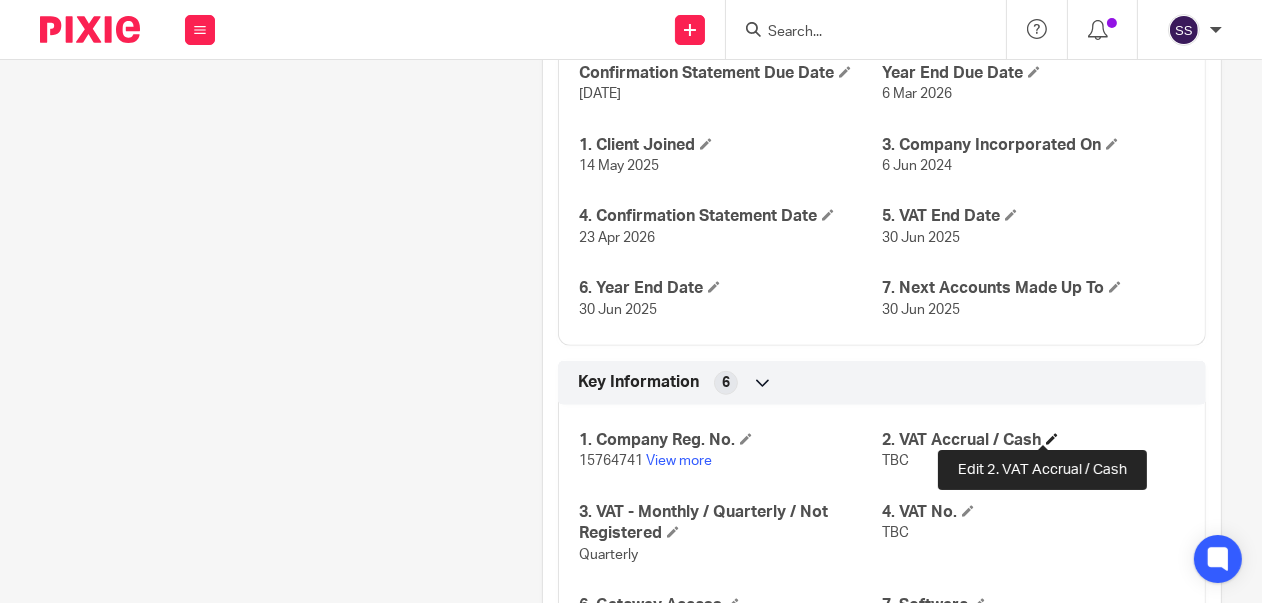click at bounding box center (1052, 439) 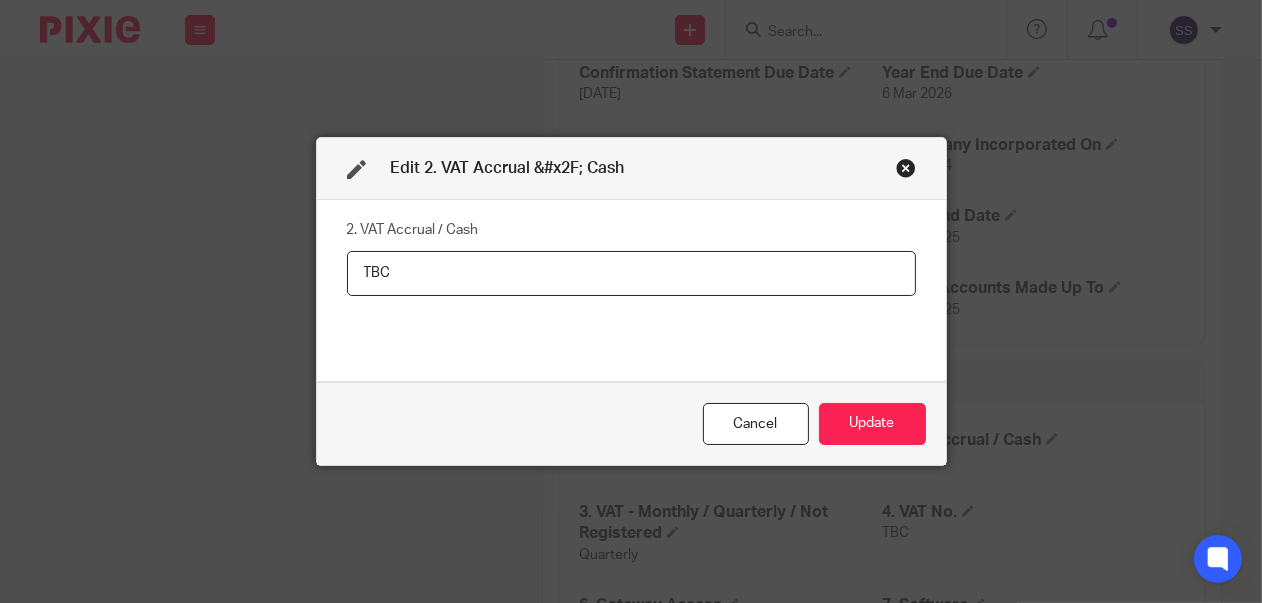 drag, startPoint x: 421, startPoint y: 264, endPoint x: 286, endPoint y: 254, distance: 135.36986 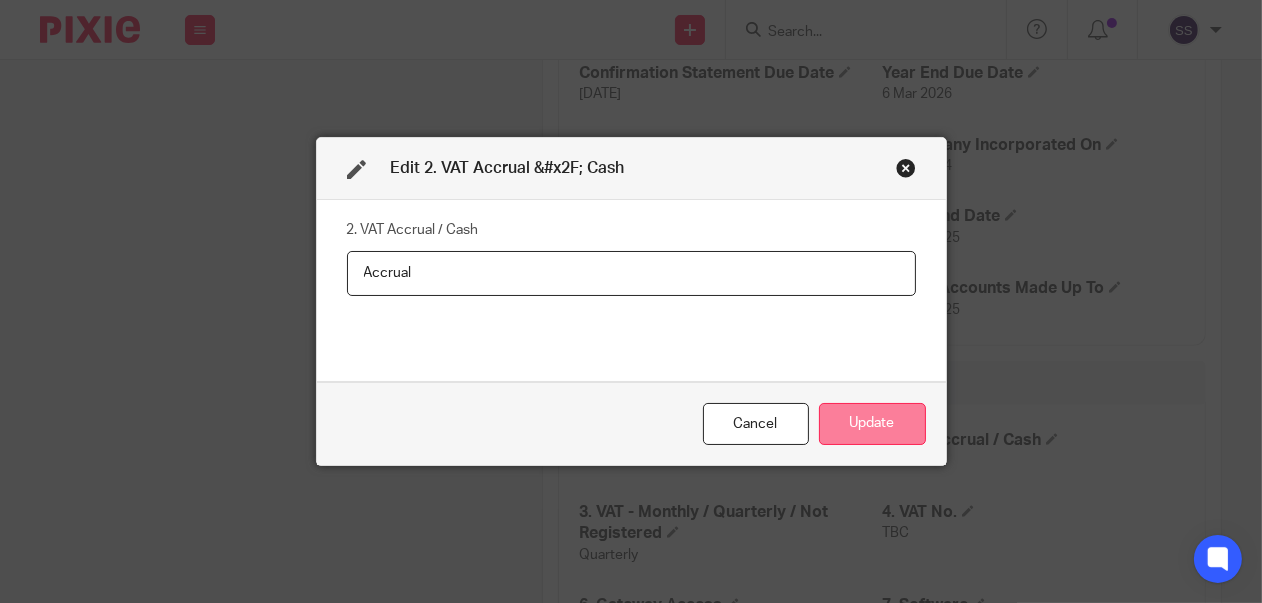 type on "Accrual" 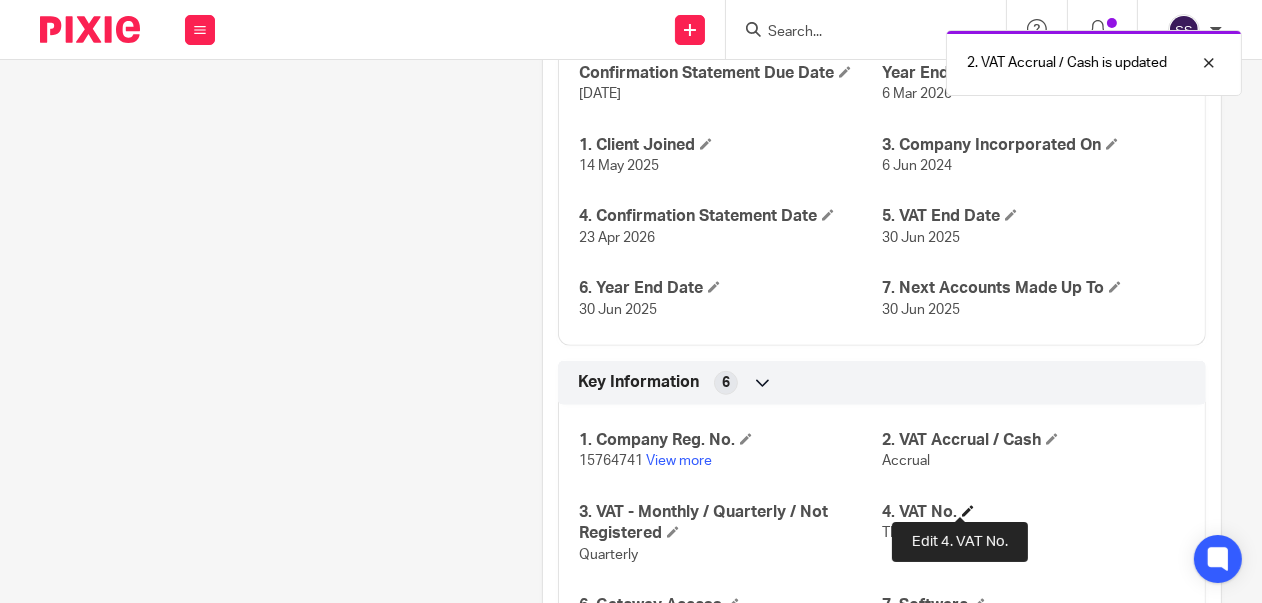 click at bounding box center [968, 511] 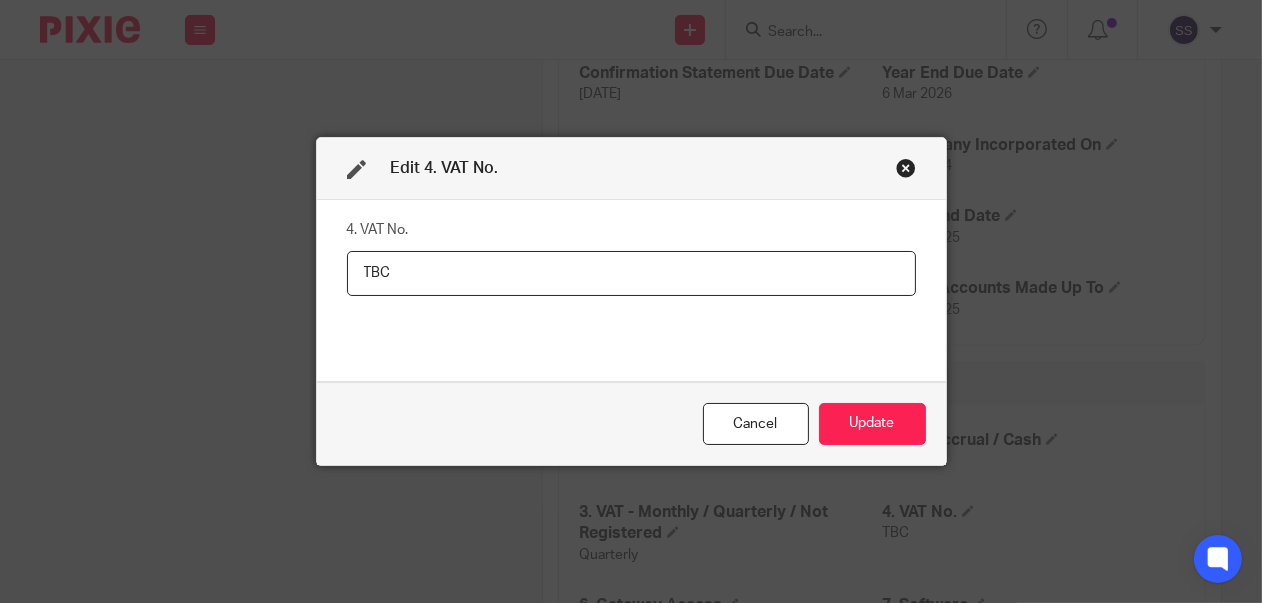 click on "Edit 4. VAT No.
4. VAT No.   TBC
Cancel
Update" at bounding box center [631, 301] 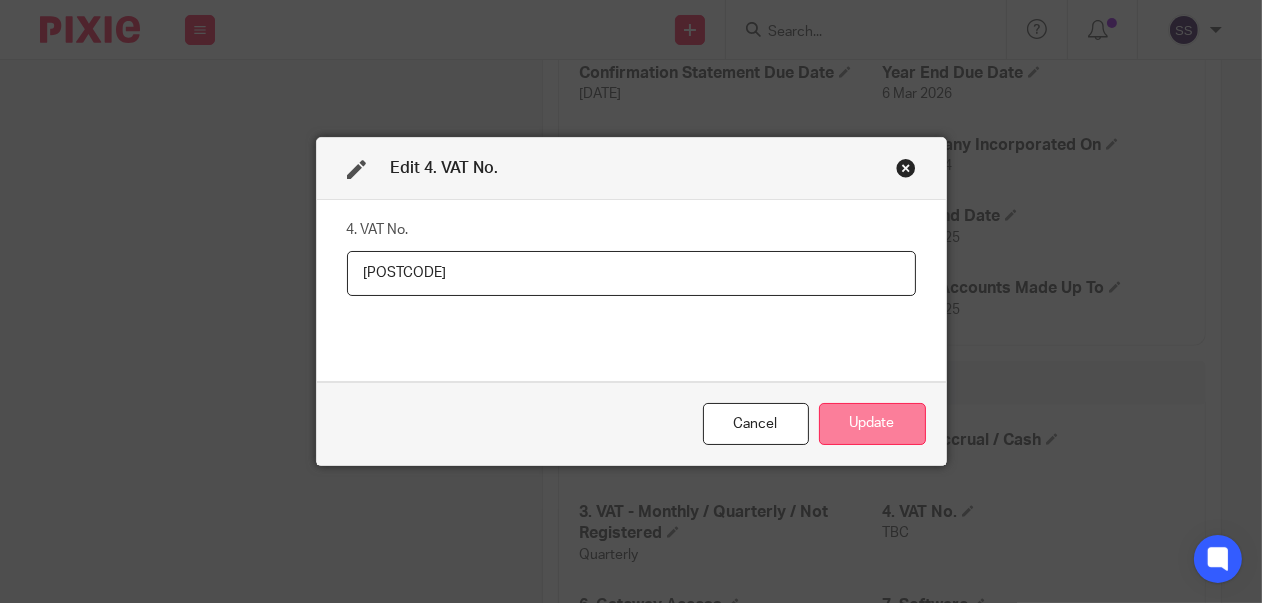 type on "472761963" 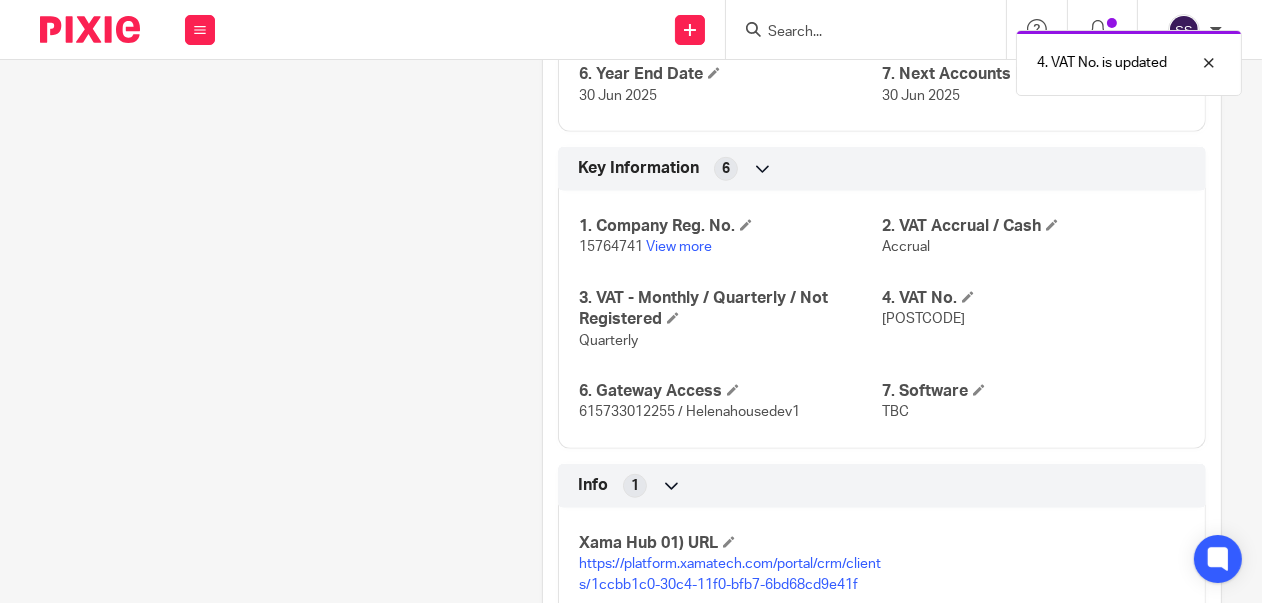 scroll, scrollTop: 1611, scrollLeft: 0, axis: vertical 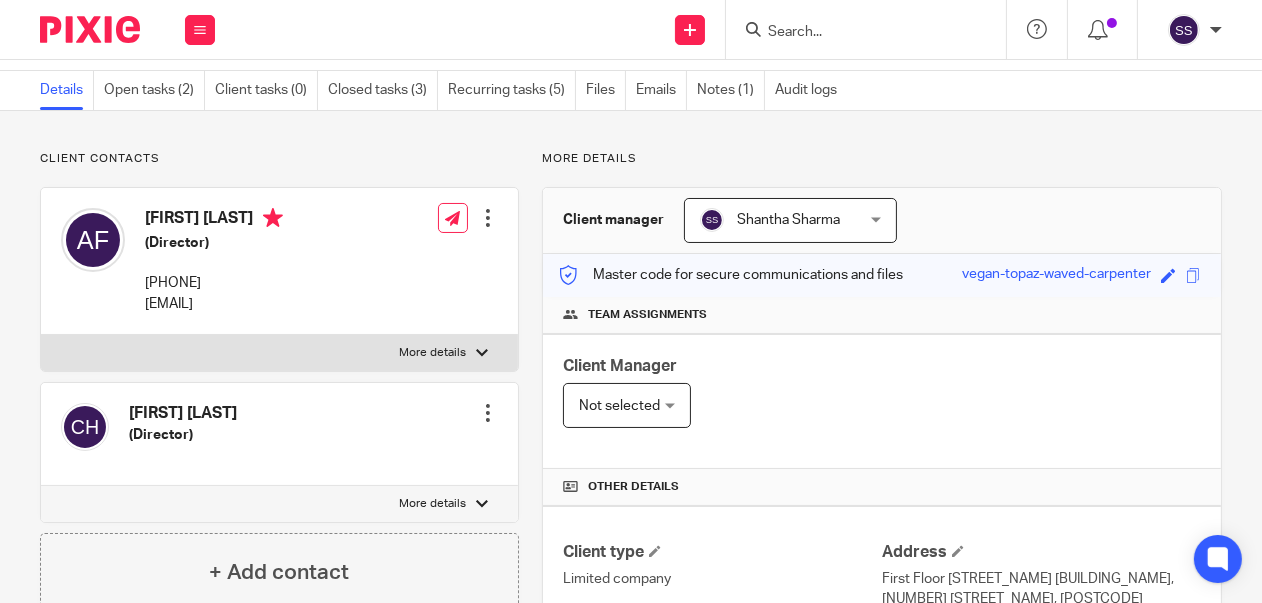 click on "Client contacts
Anton Fokin
(Director)
447588722370
a.fokin@stolitsagroup.com
Edit contact
Create client from contact
Export data
Delete contact
More details
Xama Hub 01) URL" at bounding box center (631, 1145) 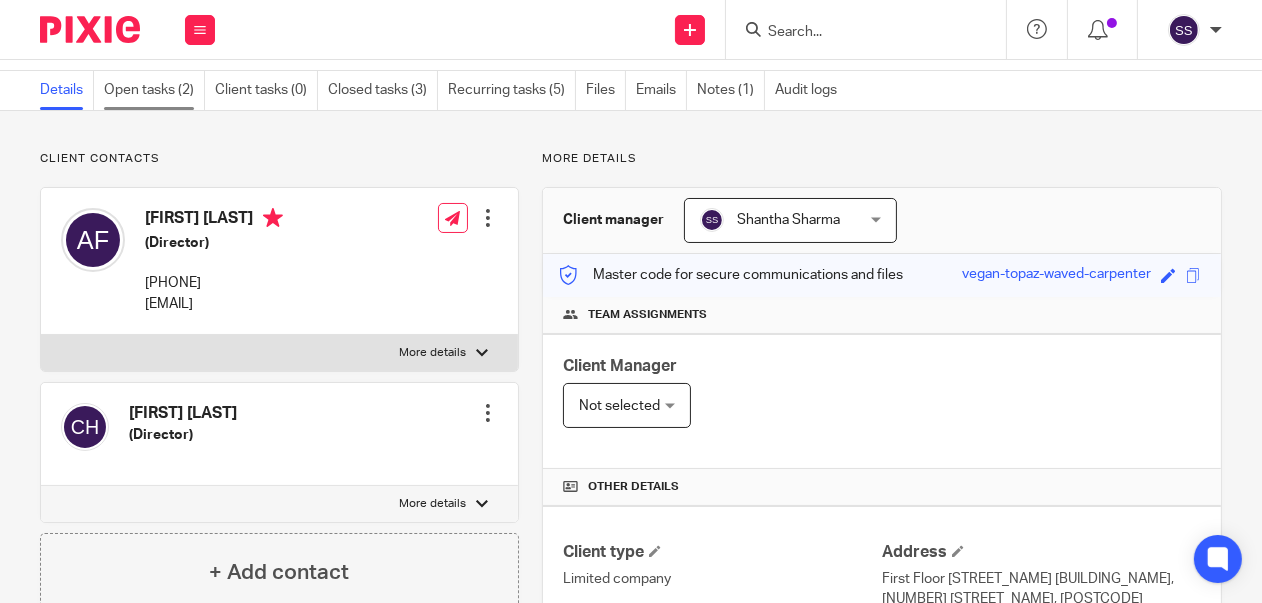 click on "Open tasks (2)" at bounding box center [154, 90] 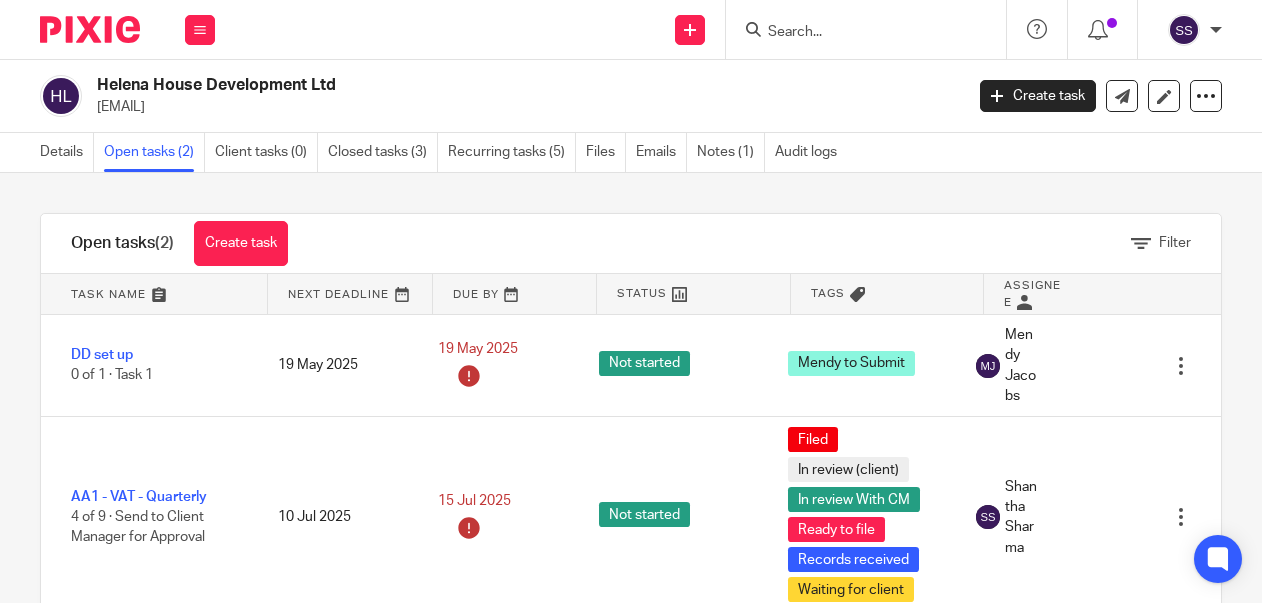 scroll, scrollTop: 0, scrollLeft: 0, axis: both 